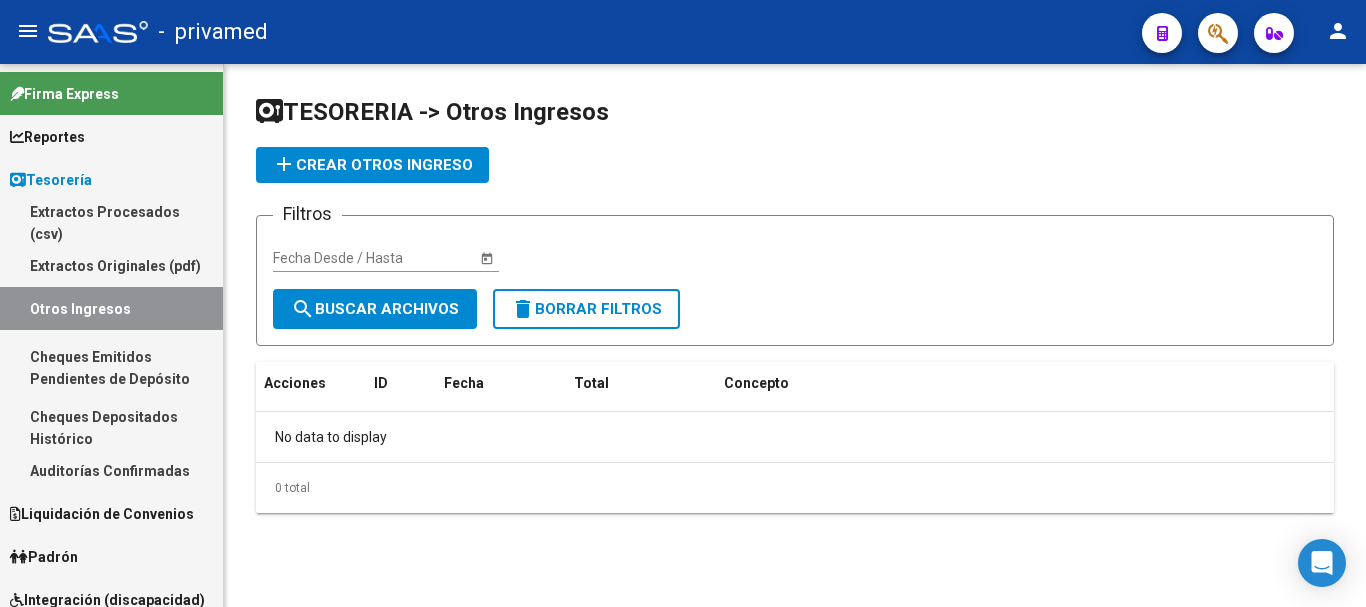 scroll, scrollTop: 0, scrollLeft: 0, axis: both 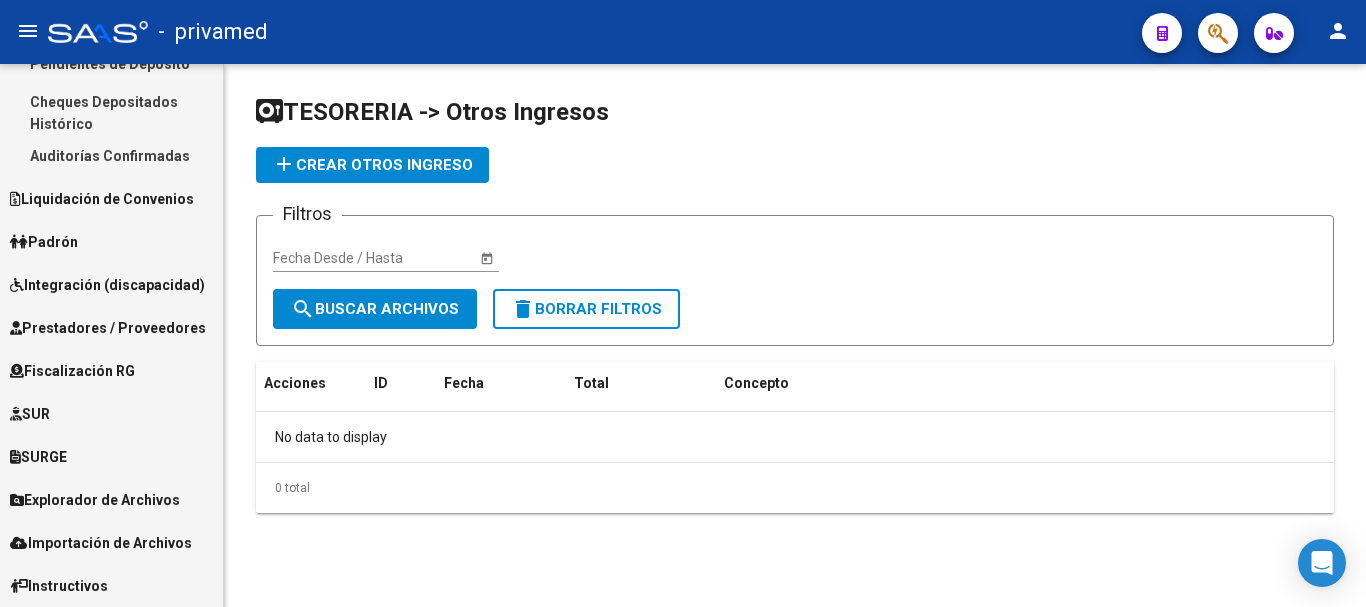 click on "SUR" at bounding box center [30, 414] 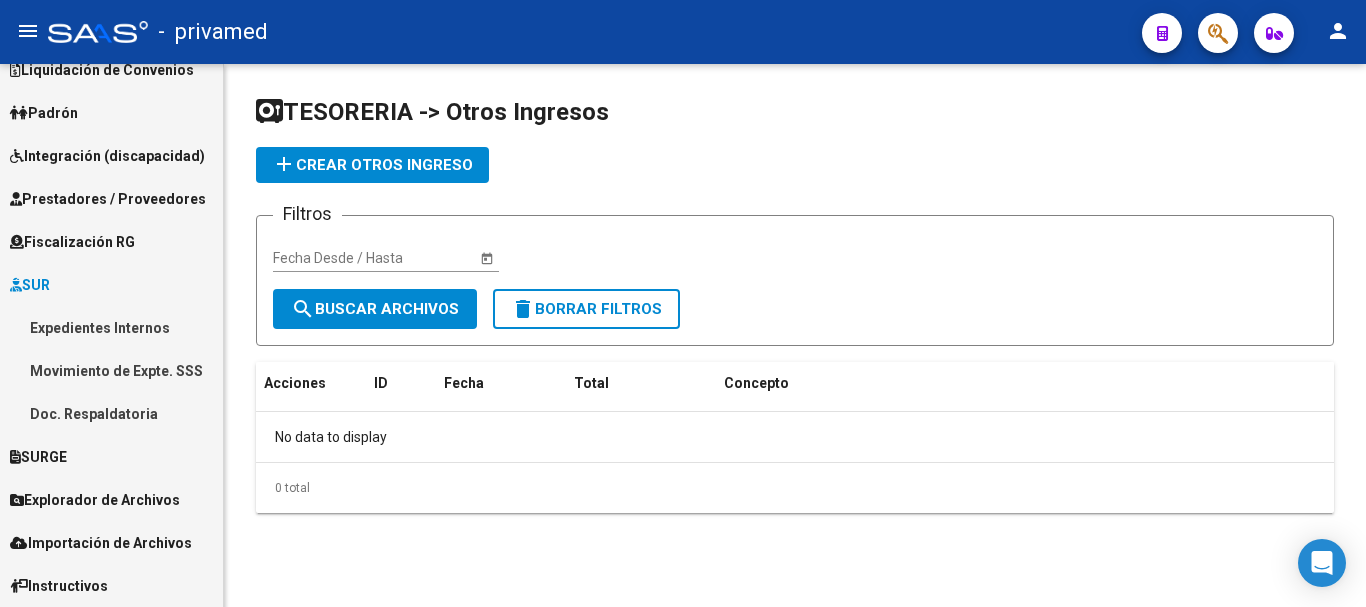 scroll, scrollTop: 153, scrollLeft: 0, axis: vertical 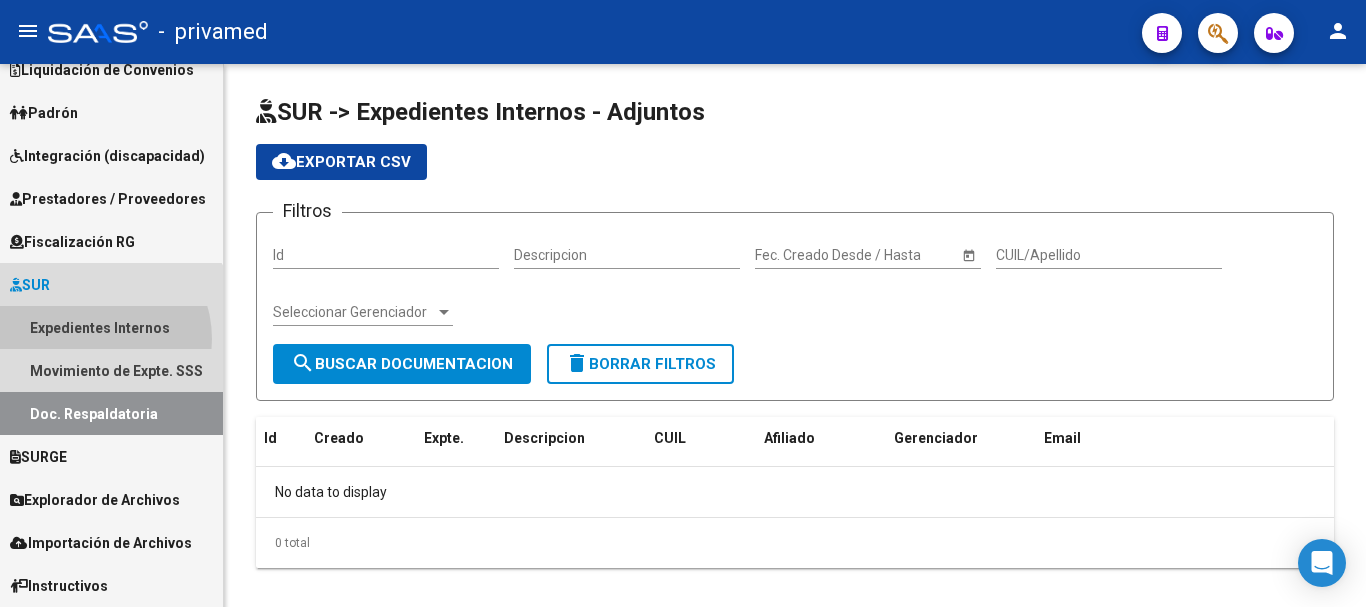 click on "Expedientes Internos" at bounding box center [111, 327] 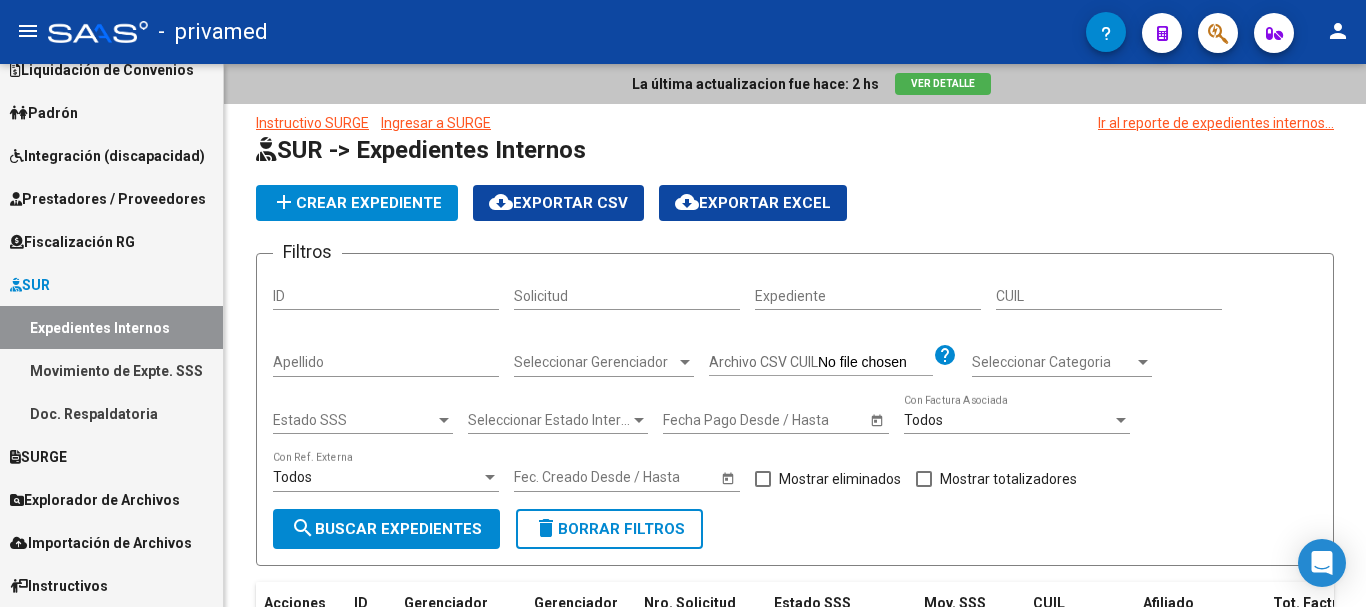click on "Movimiento de Expte. SSS" at bounding box center [111, 370] 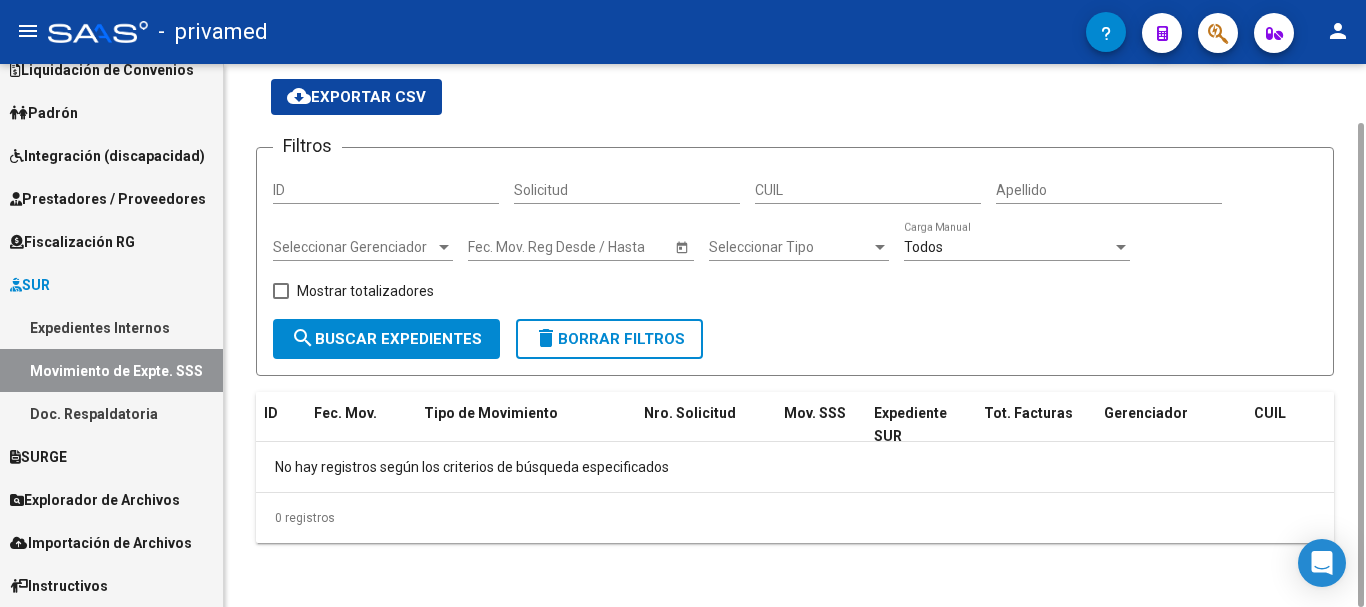 scroll, scrollTop: 0, scrollLeft: 0, axis: both 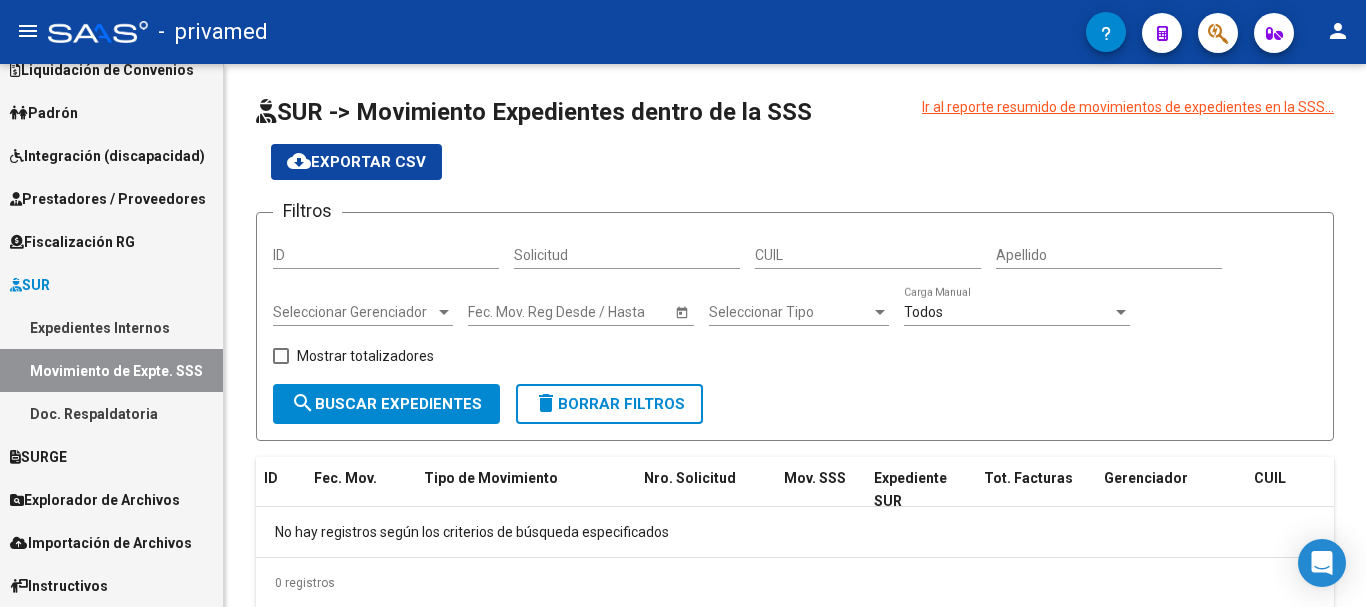 click on "Expedientes Internos" at bounding box center (111, 327) 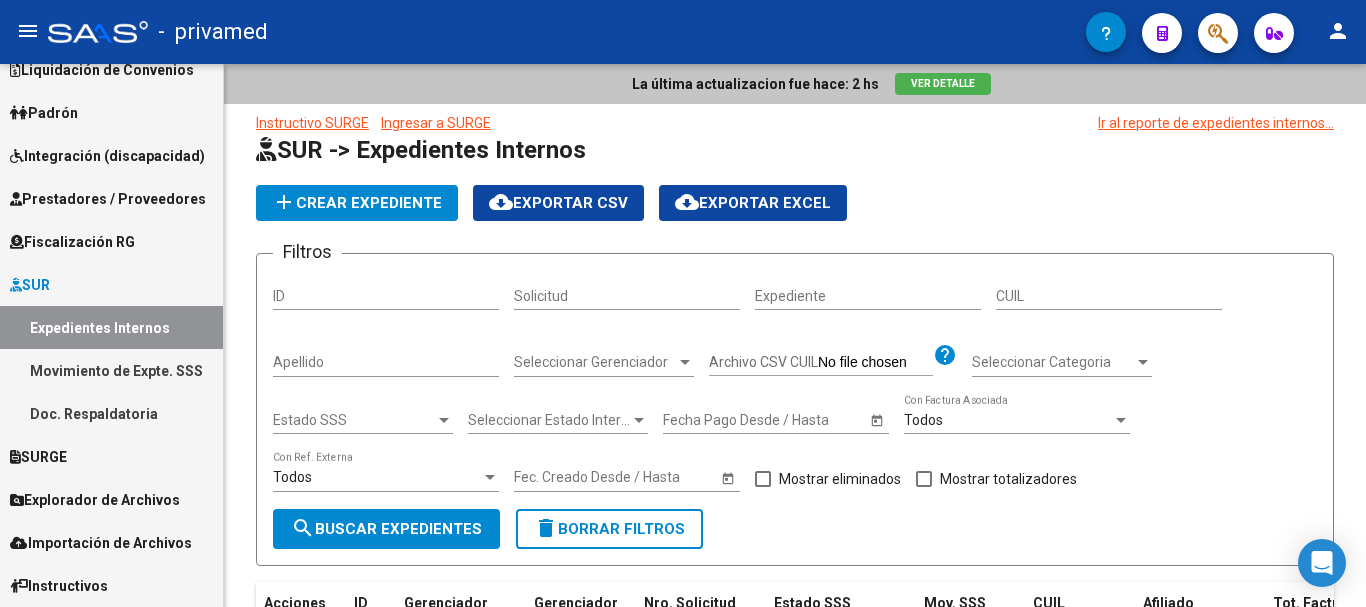 click on "Movimiento de Expte. SSS" at bounding box center [111, 370] 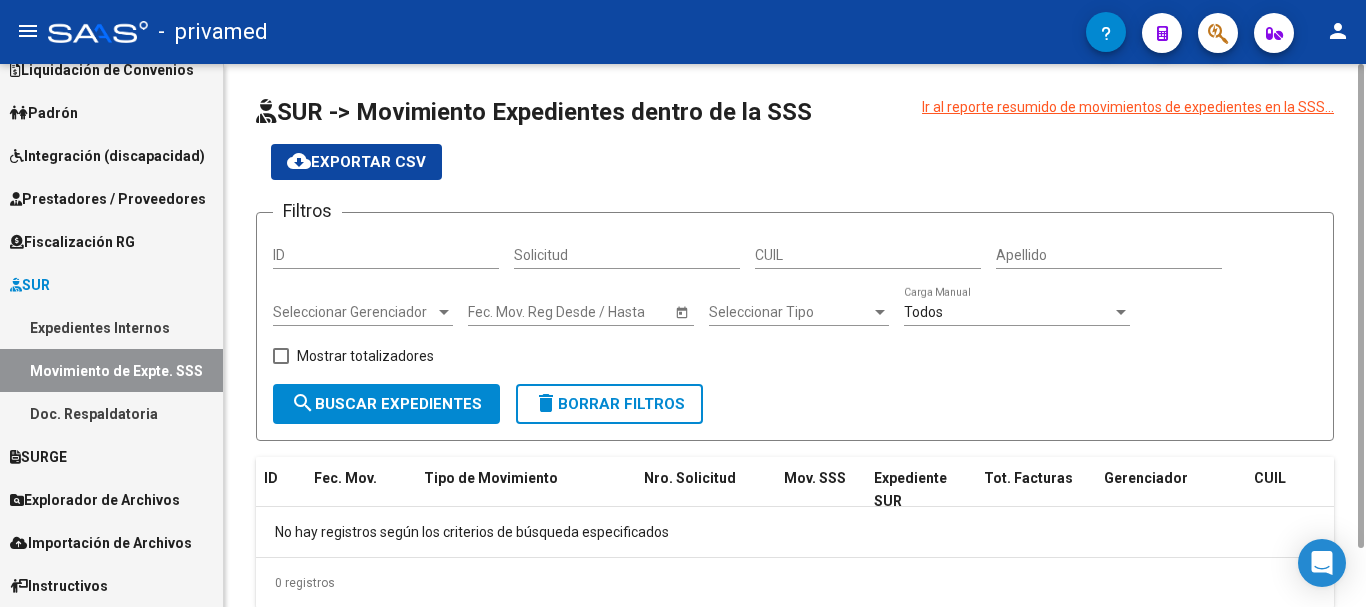 click on "Ir al reporte resumido de movimientos de expedientes en la SSS..." 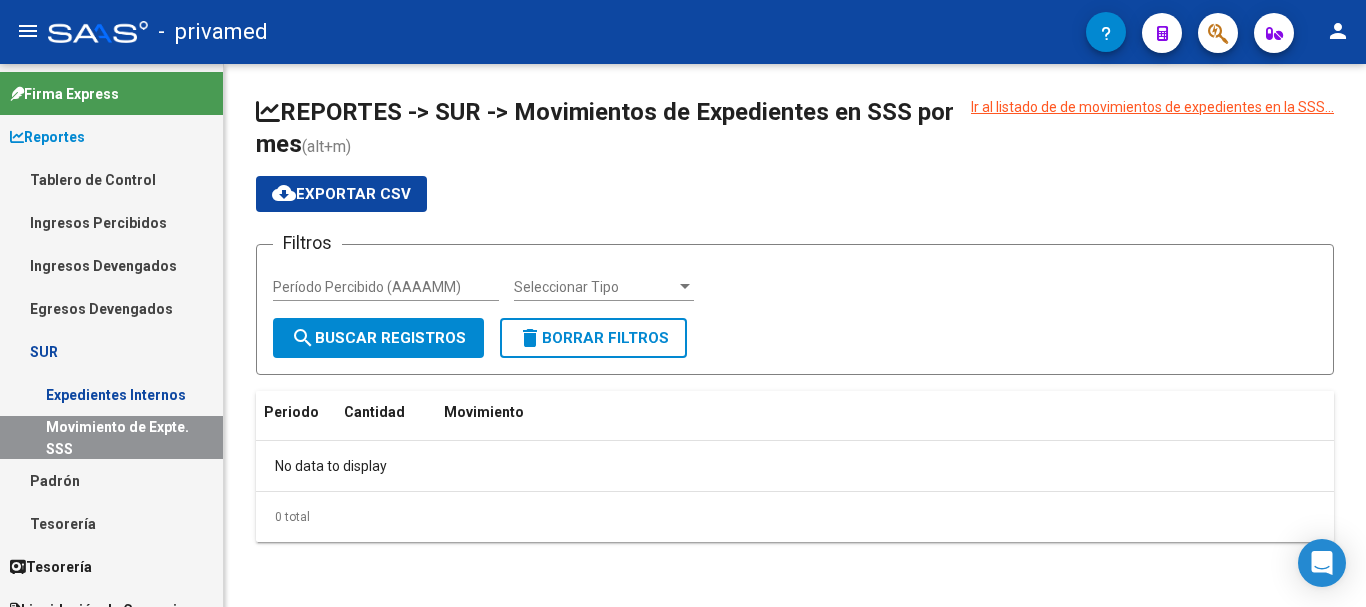 scroll, scrollTop: 300, scrollLeft: 0, axis: vertical 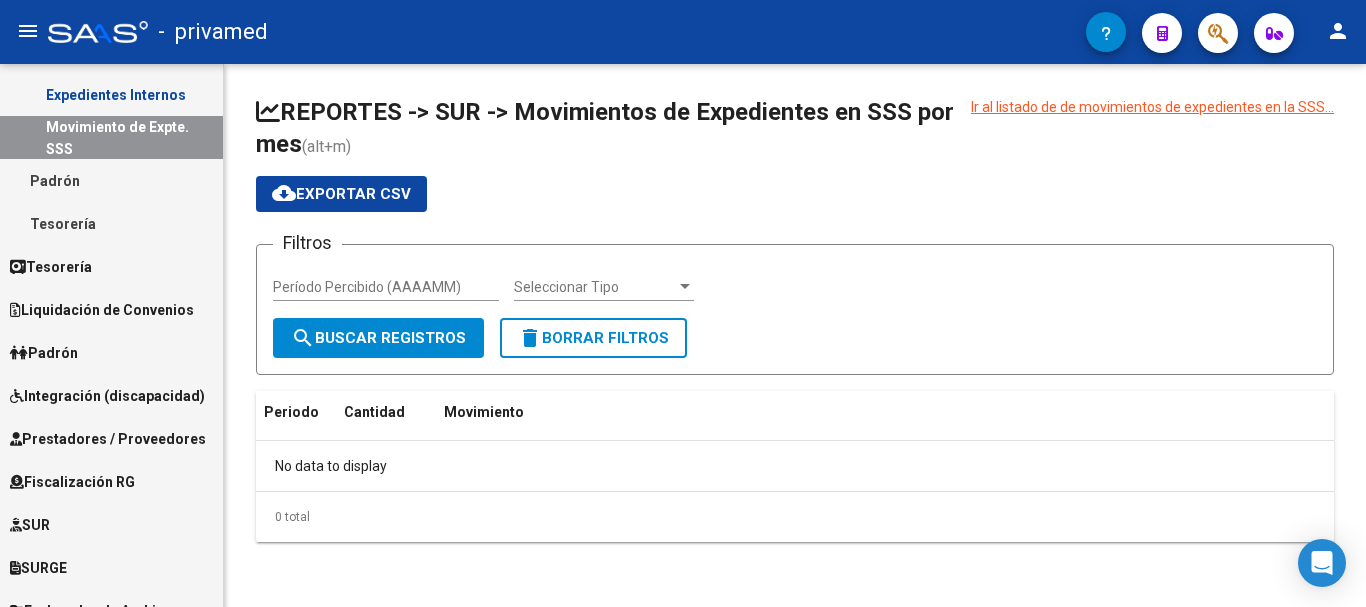 click on "Integración (discapacidad)" at bounding box center [107, 396] 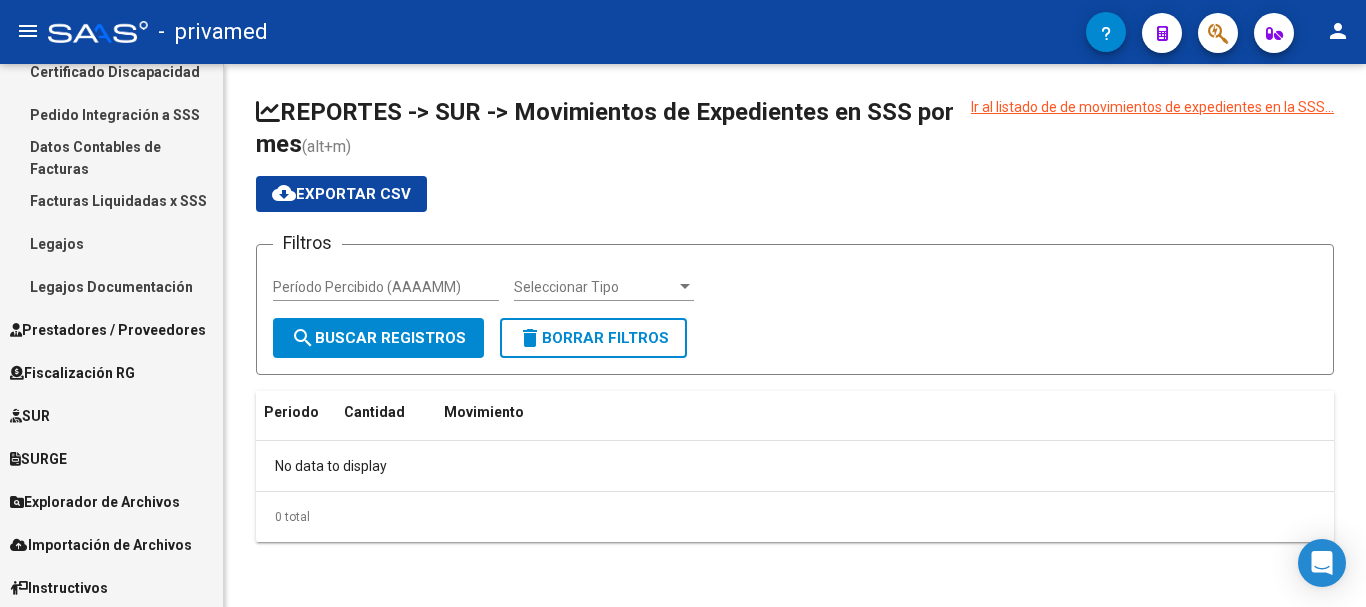 scroll, scrollTop: 755, scrollLeft: 0, axis: vertical 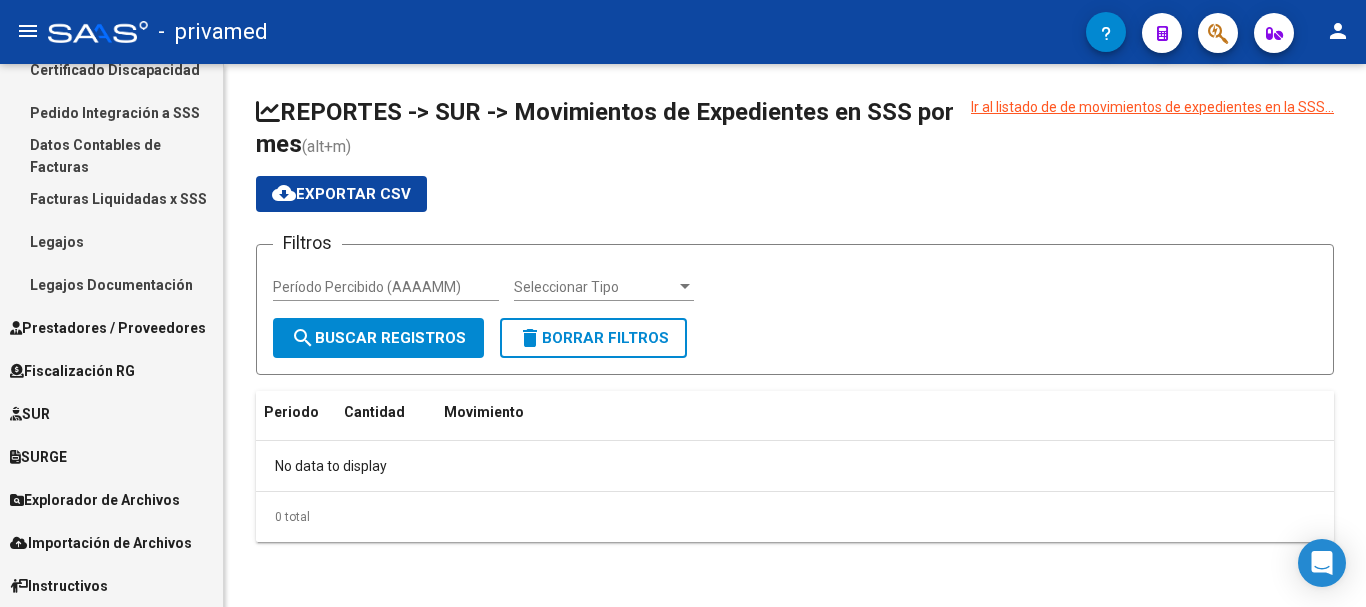 click on "SUR" at bounding box center [30, 414] 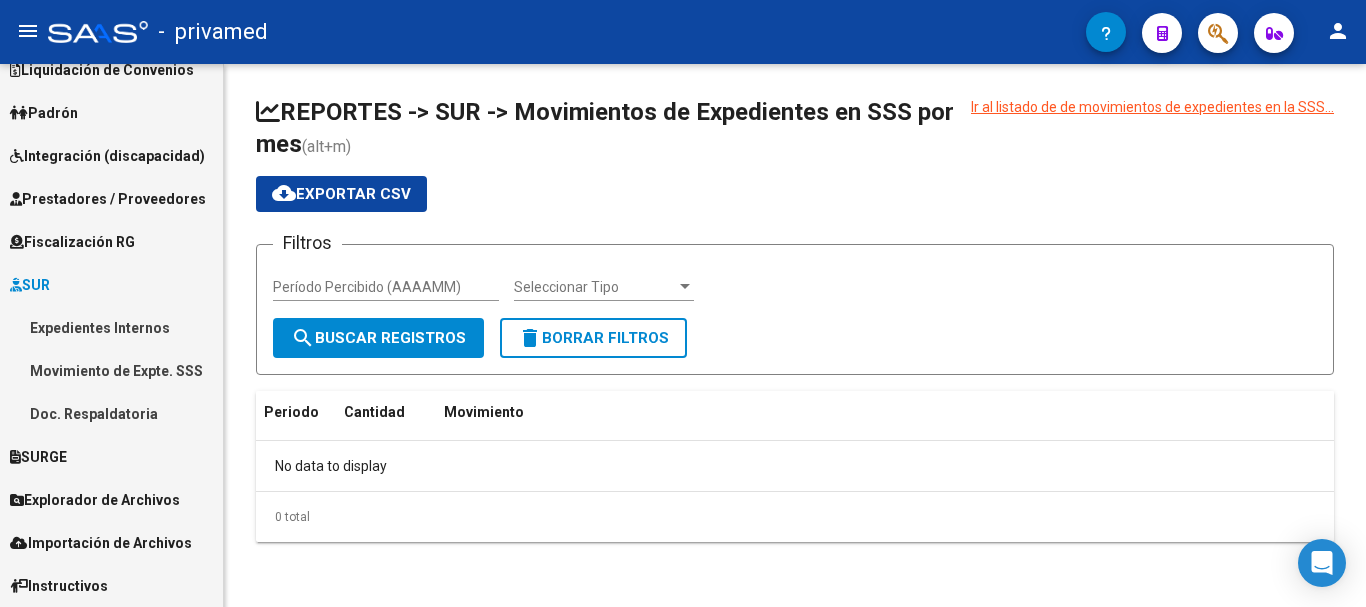 scroll, scrollTop: 540, scrollLeft: 0, axis: vertical 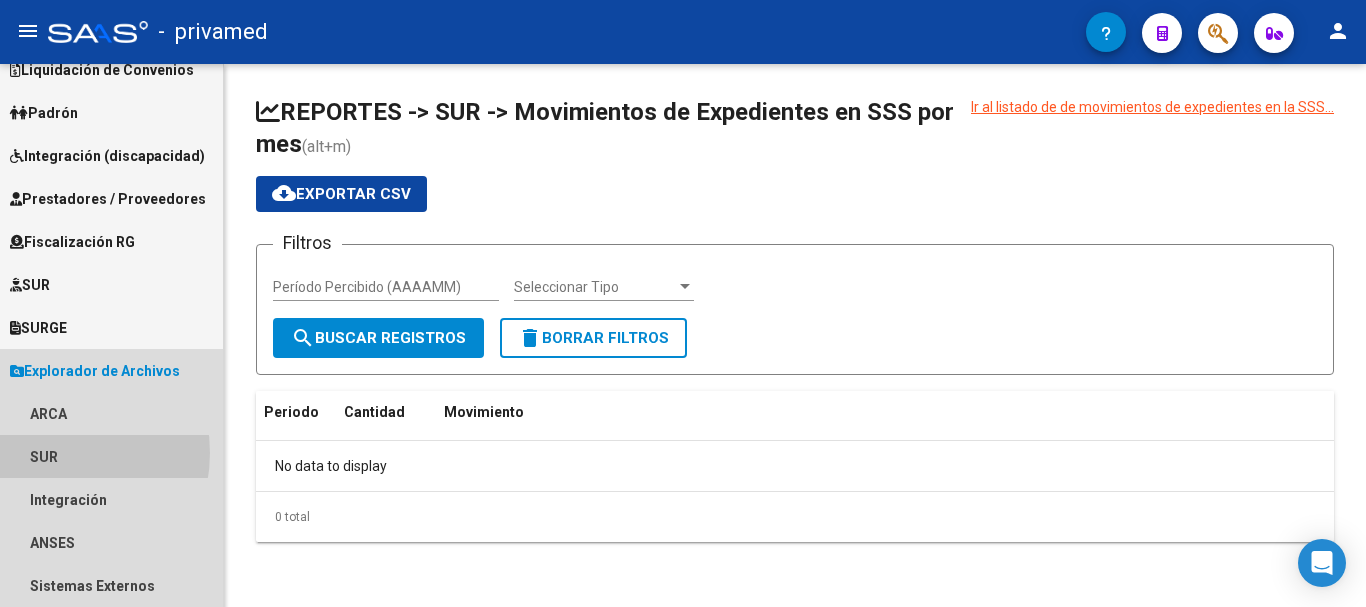 click on "SUR" at bounding box center (111, 456) 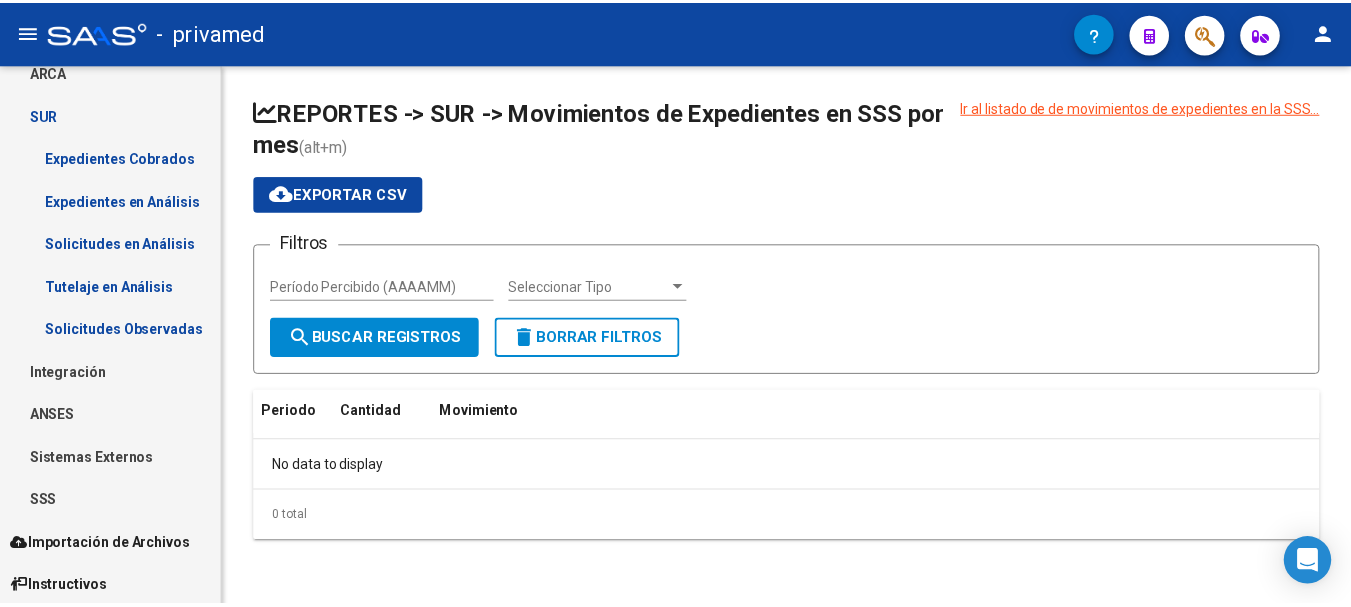 scroll, scrollTop: 884, scrollLeft: 0, axis: vertical 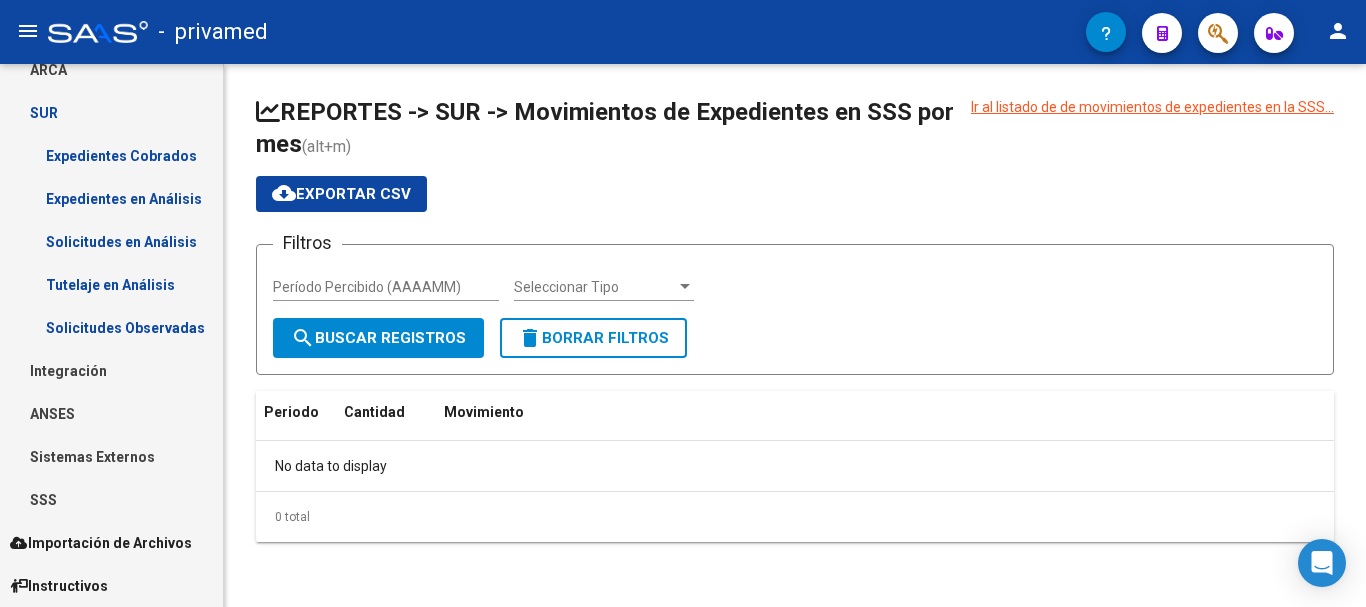 click on "person" 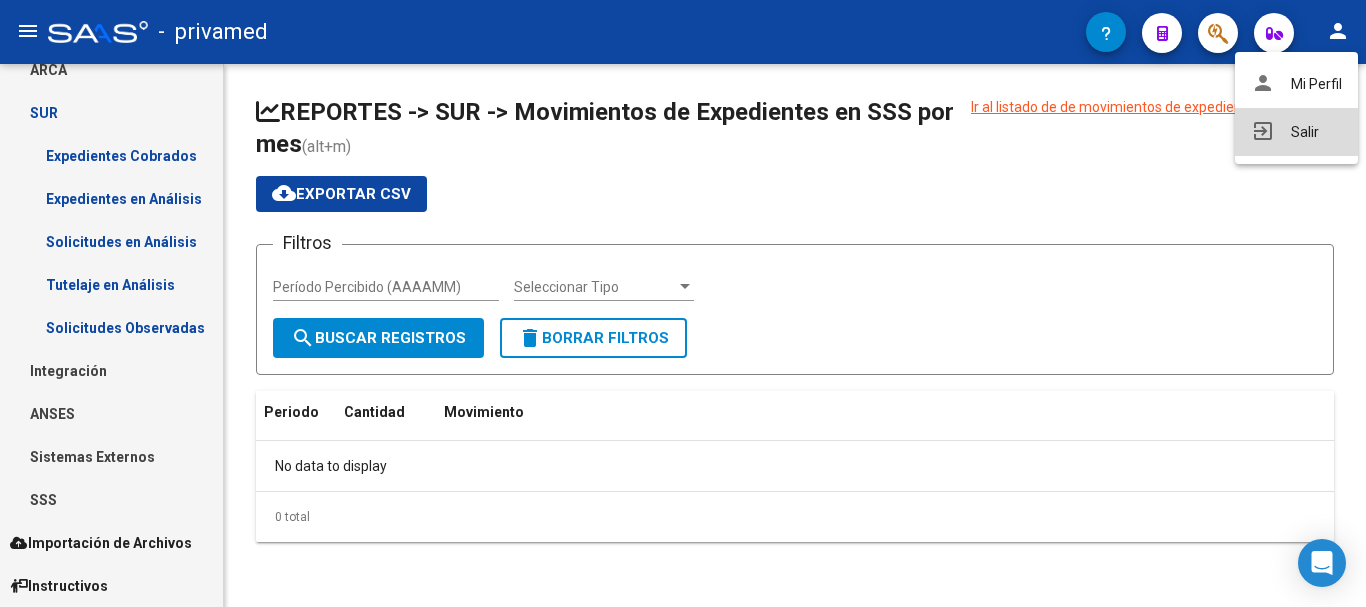 click on "exit_to_app  Salir" at bounding box center [1296, 132] 